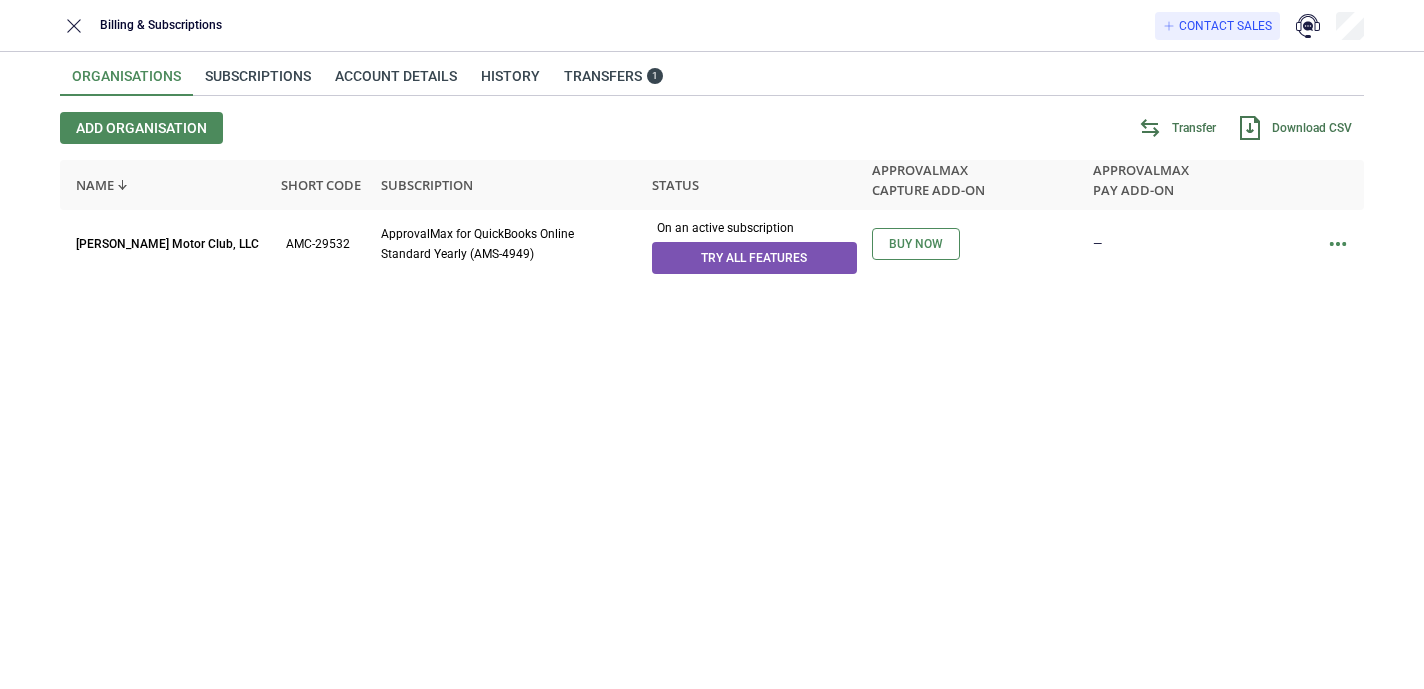 scroll, scrollTop: 0, scrollLeft: 0, axis: both 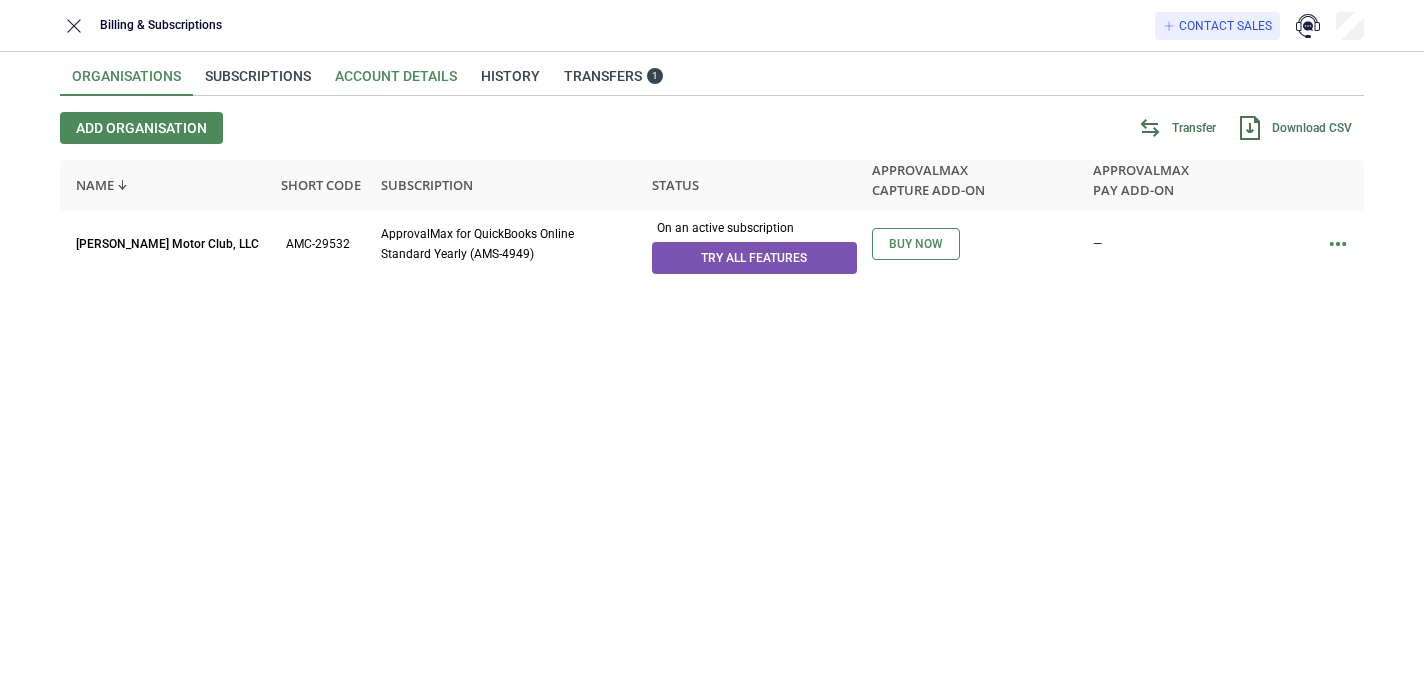click on "Account details" at bounding box center (396, 82) 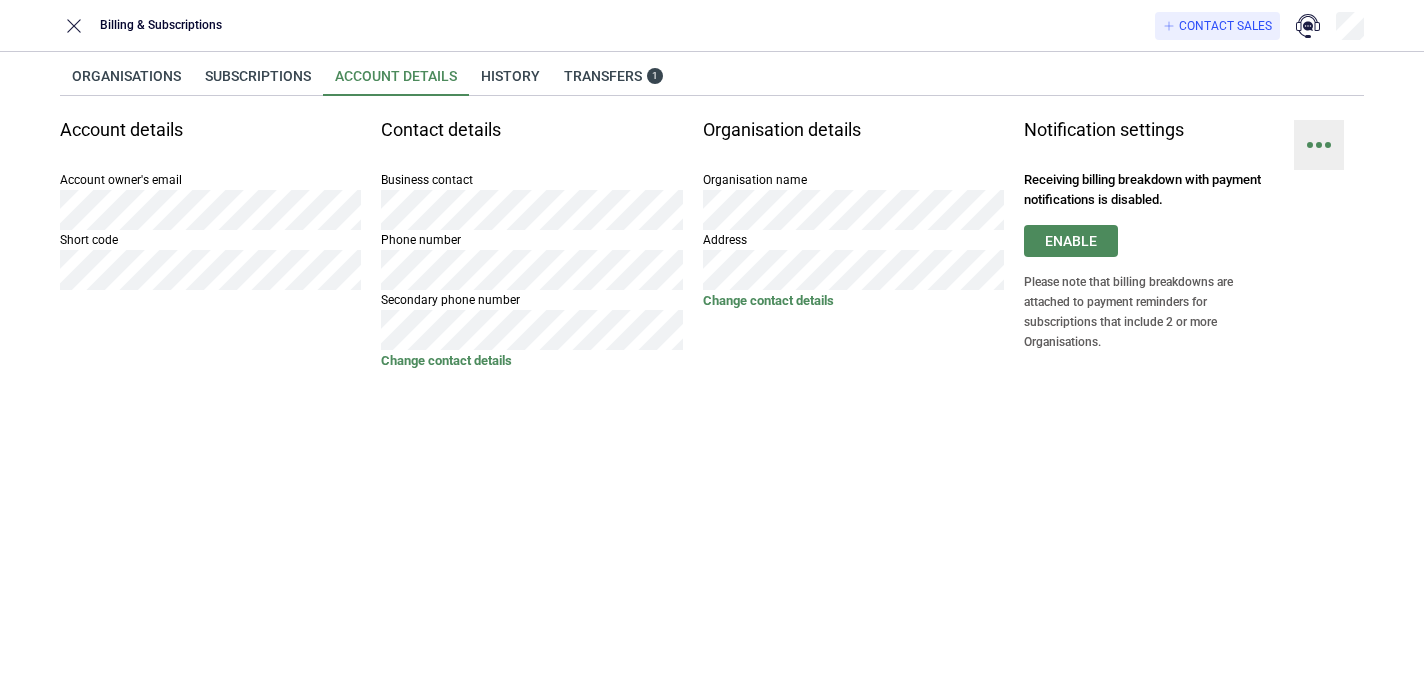 click at bounding box center [1319, 145] 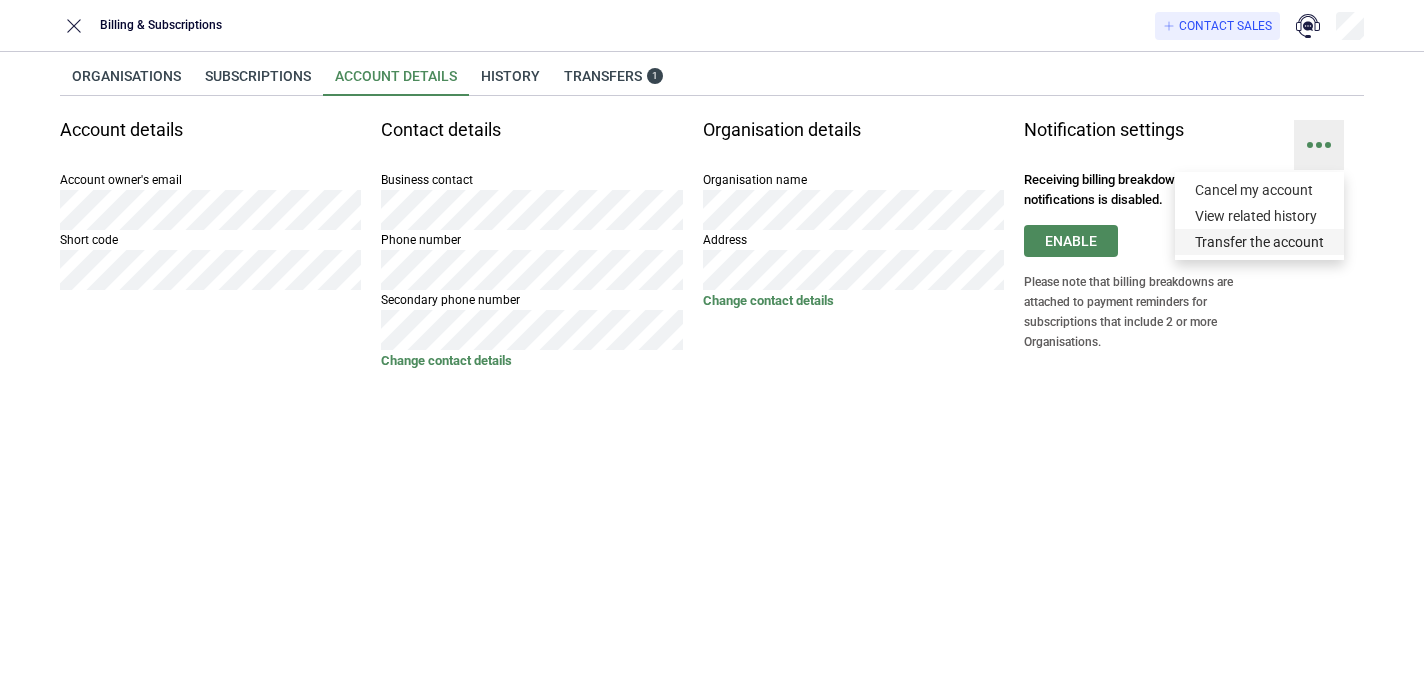 click on "Transfer the account" at bounding box center [1259, 242] 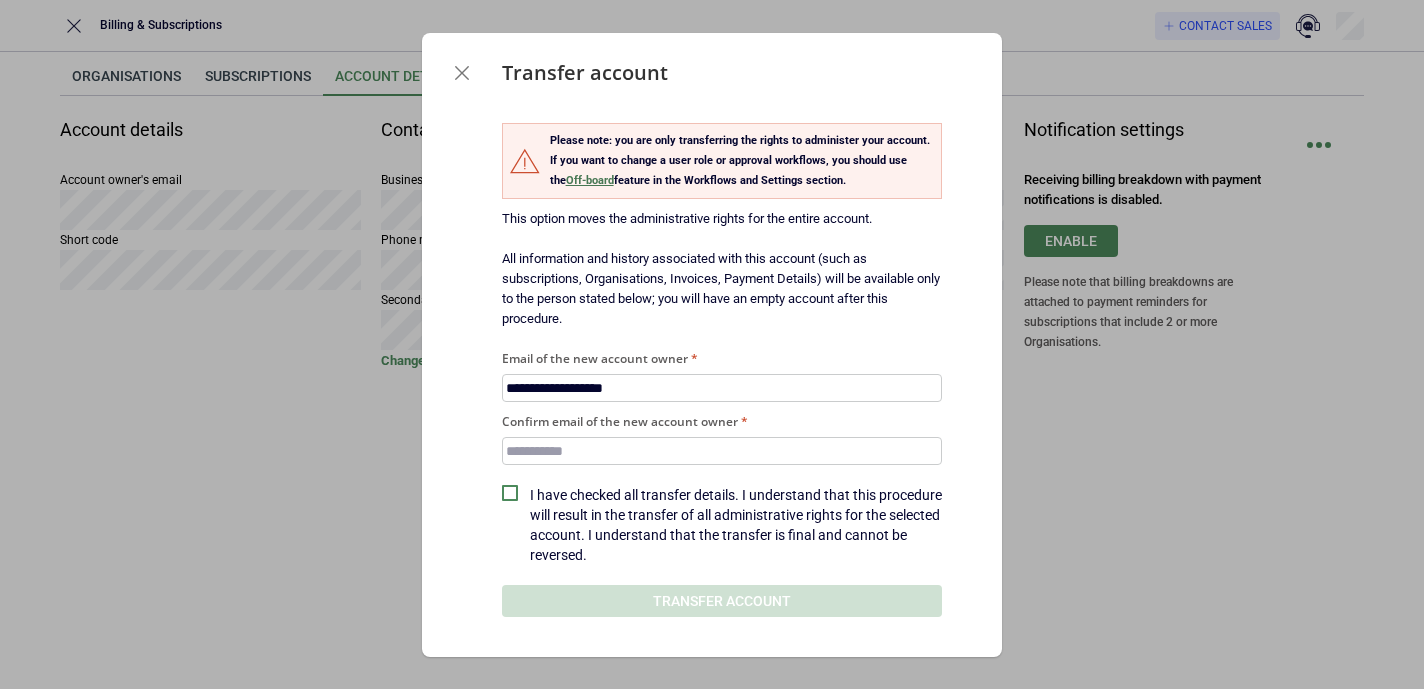type on "**********" 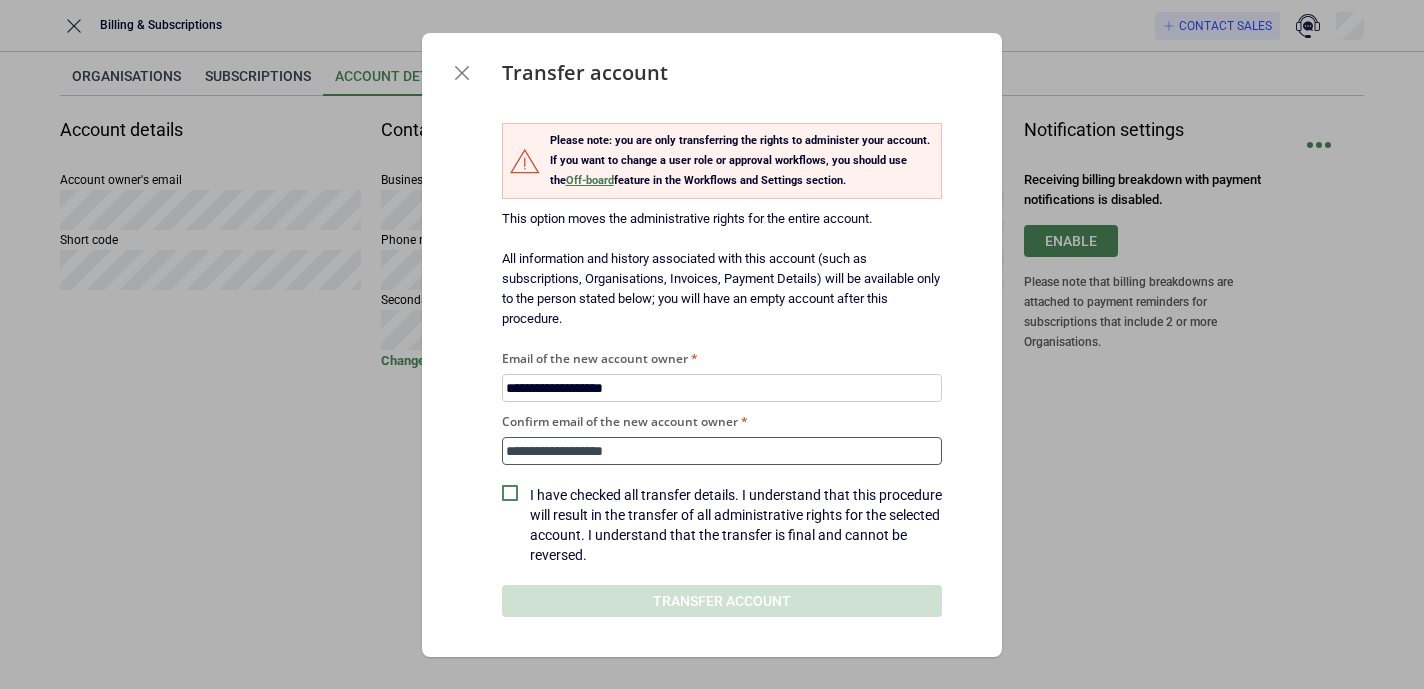 type on "**********" 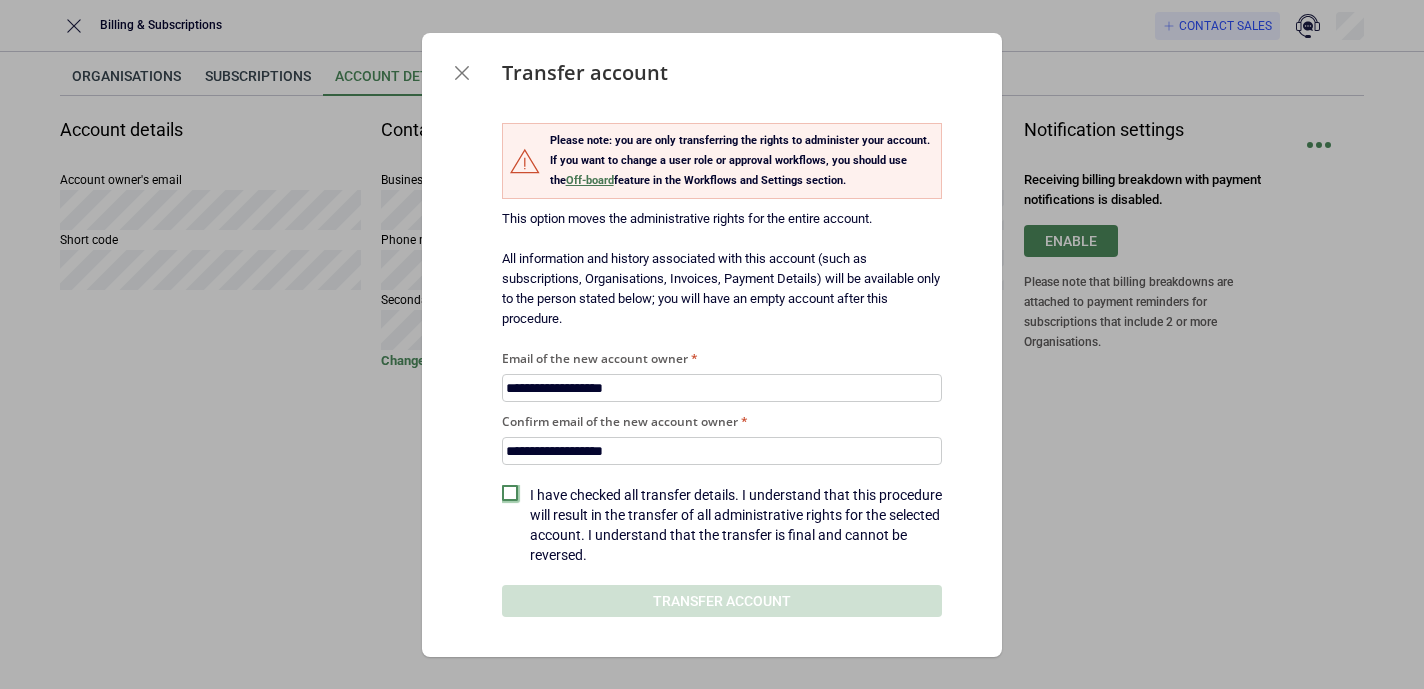 click at bounding box center (510, 493) 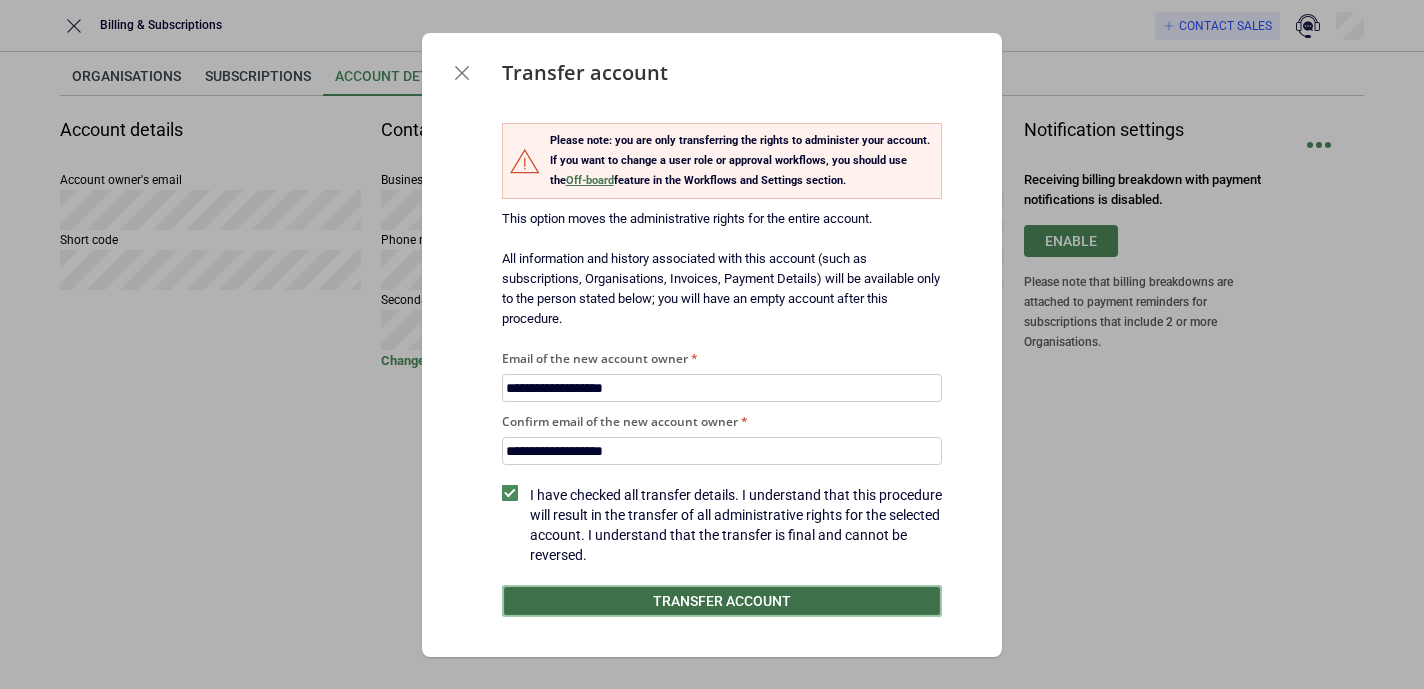 click on "Transfer account" at bounding box center [722, 601] 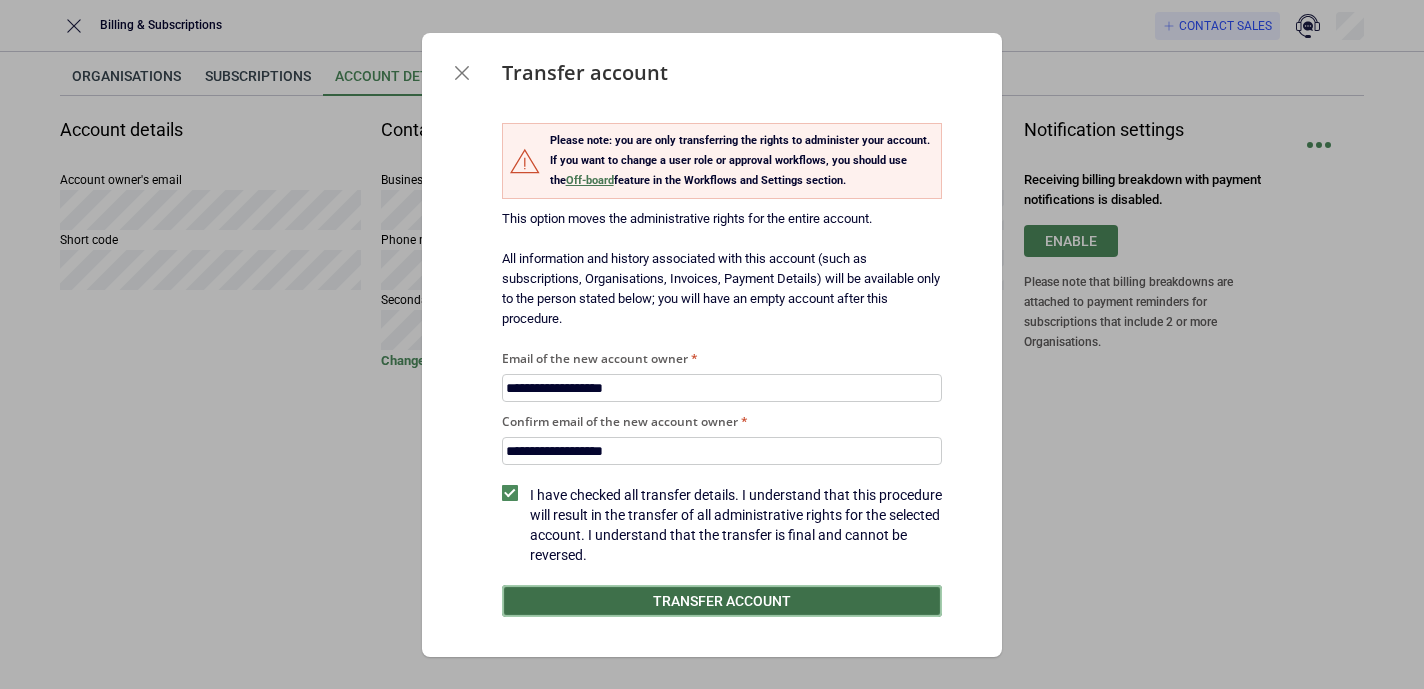 click on "Transfer account" at bounding box center [722, 601] 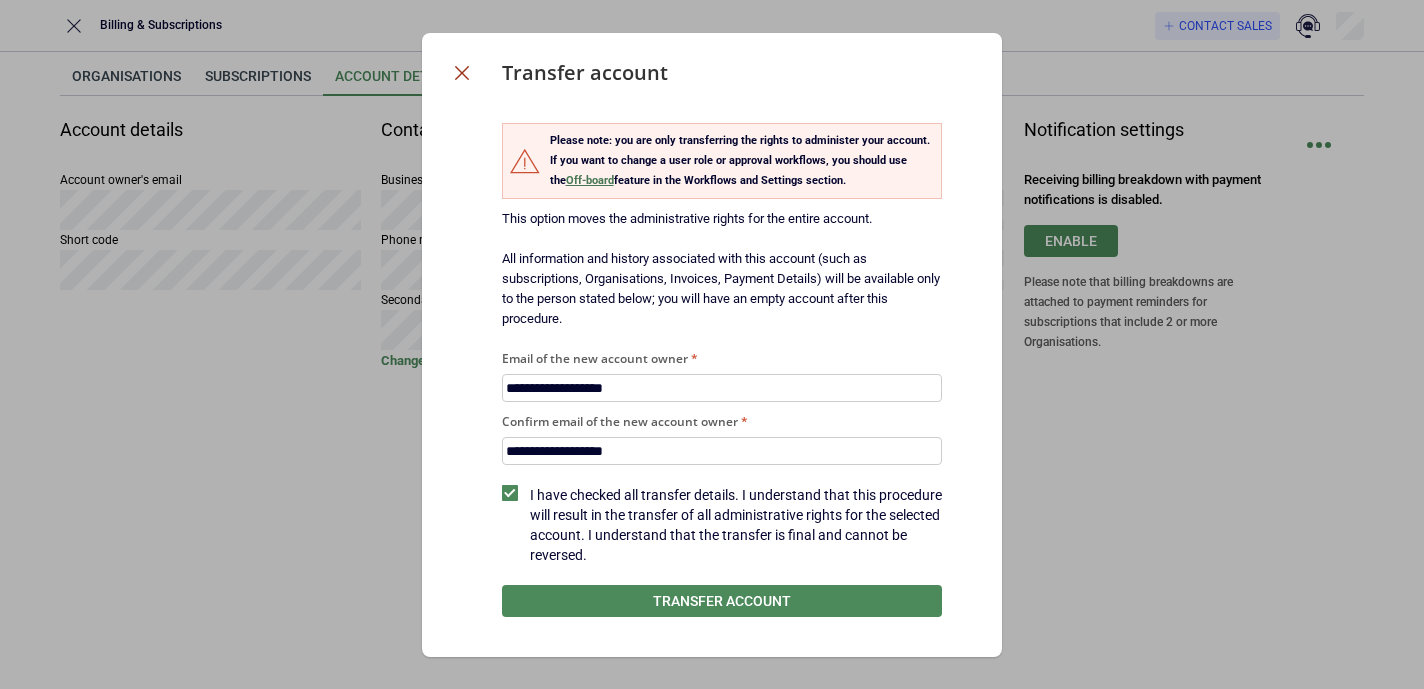 click 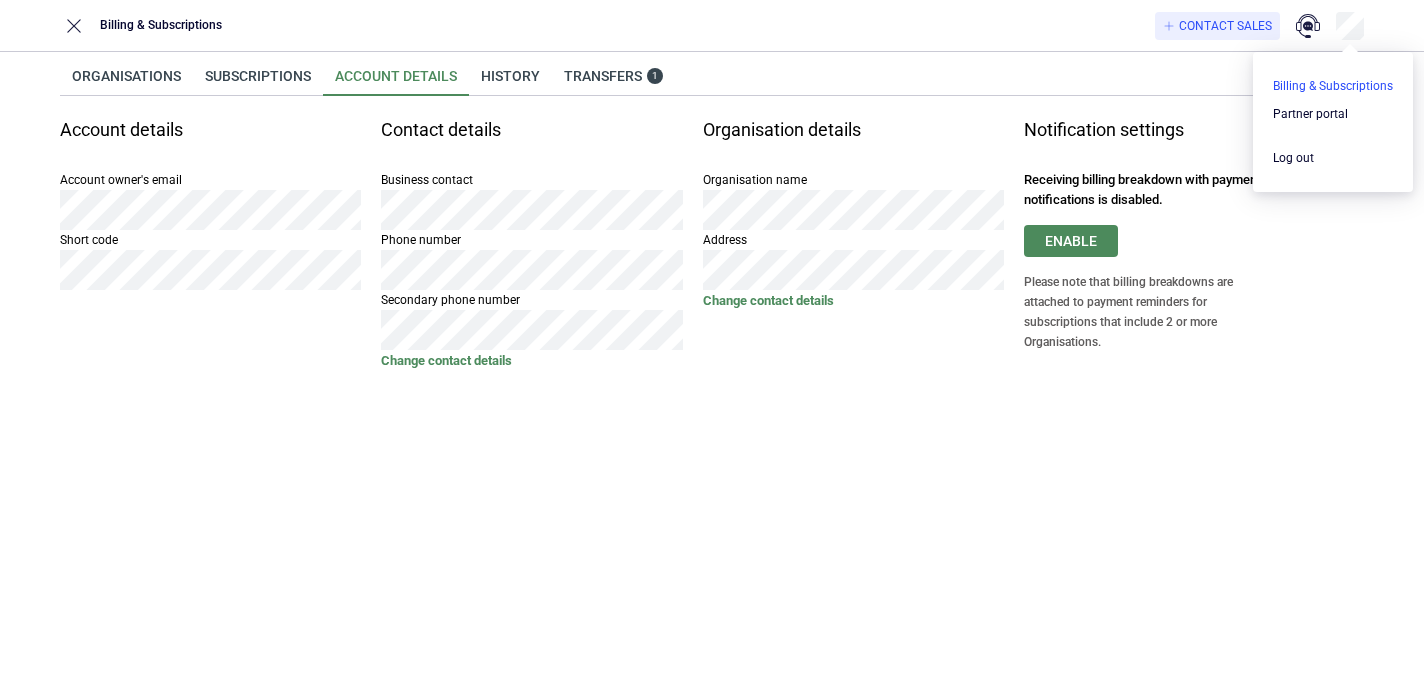 click at bounding box center [1333, 86] 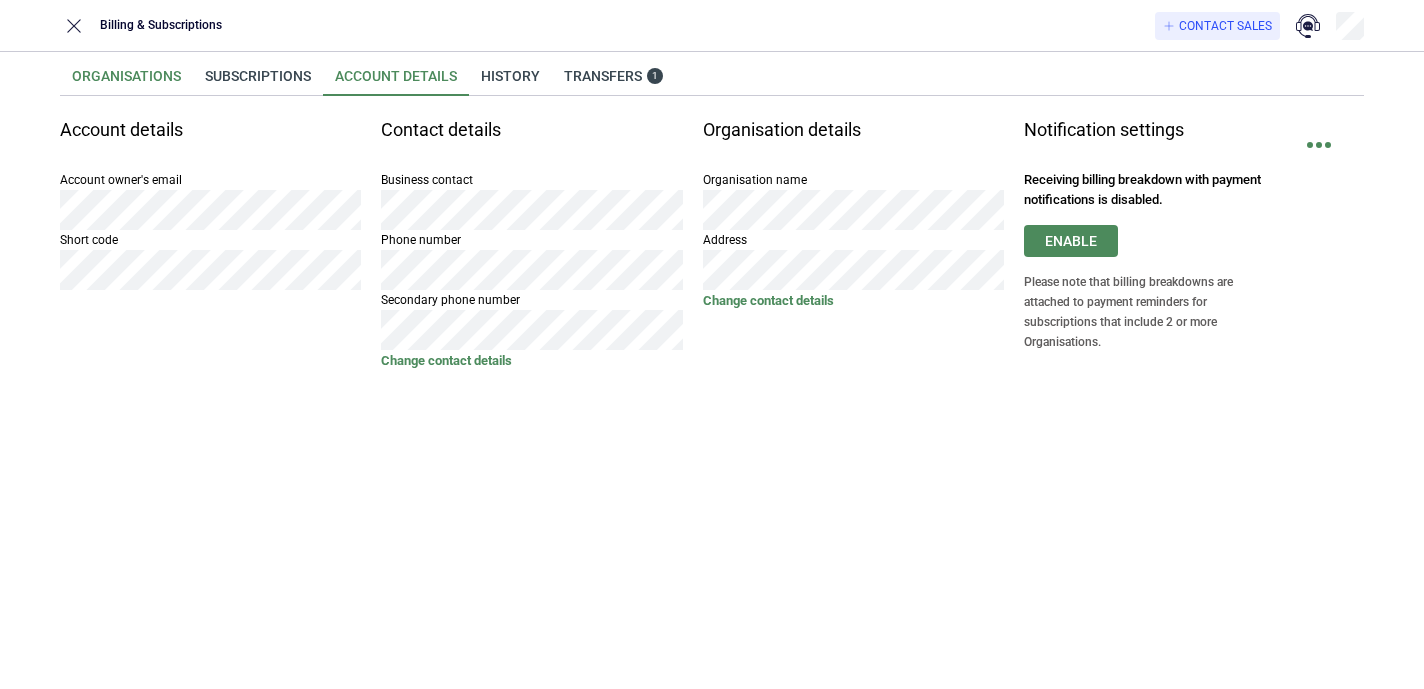 click on "Organisations" at bounding box center (126, 82) 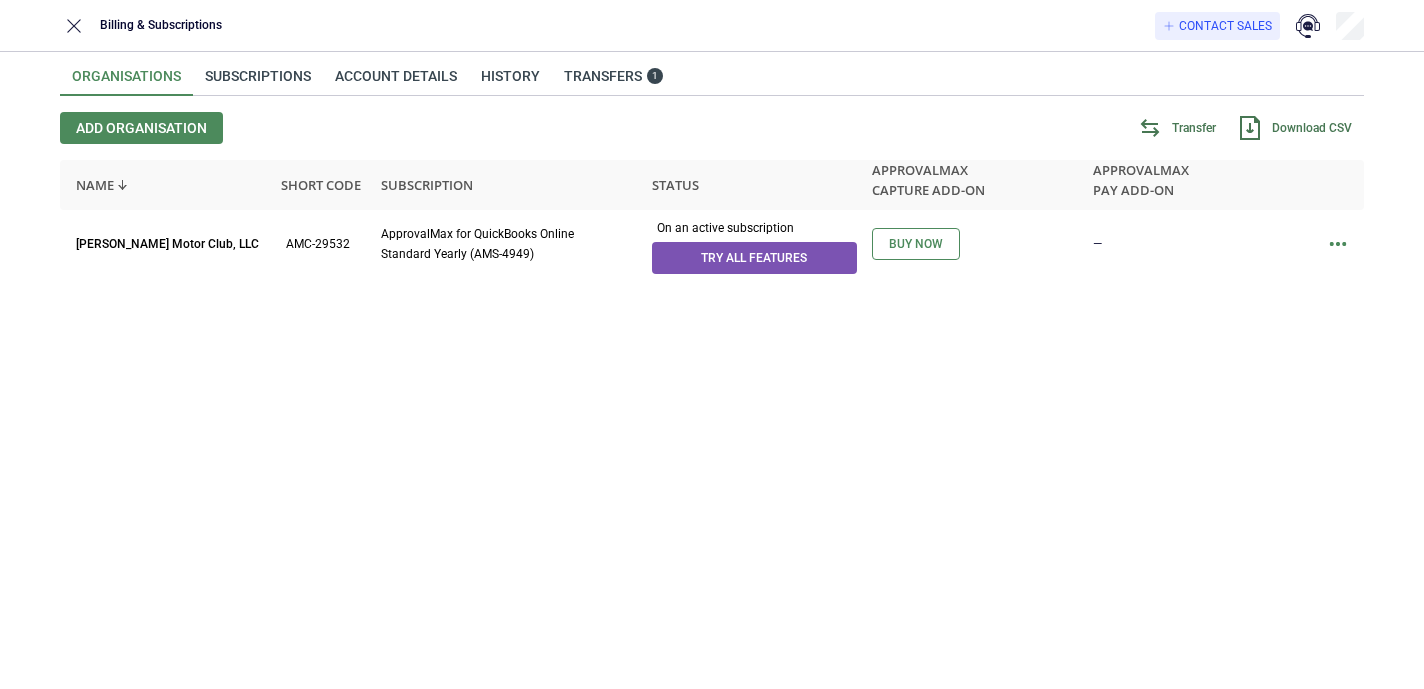 click on "Transfer" at bounding box center [1194, 128] 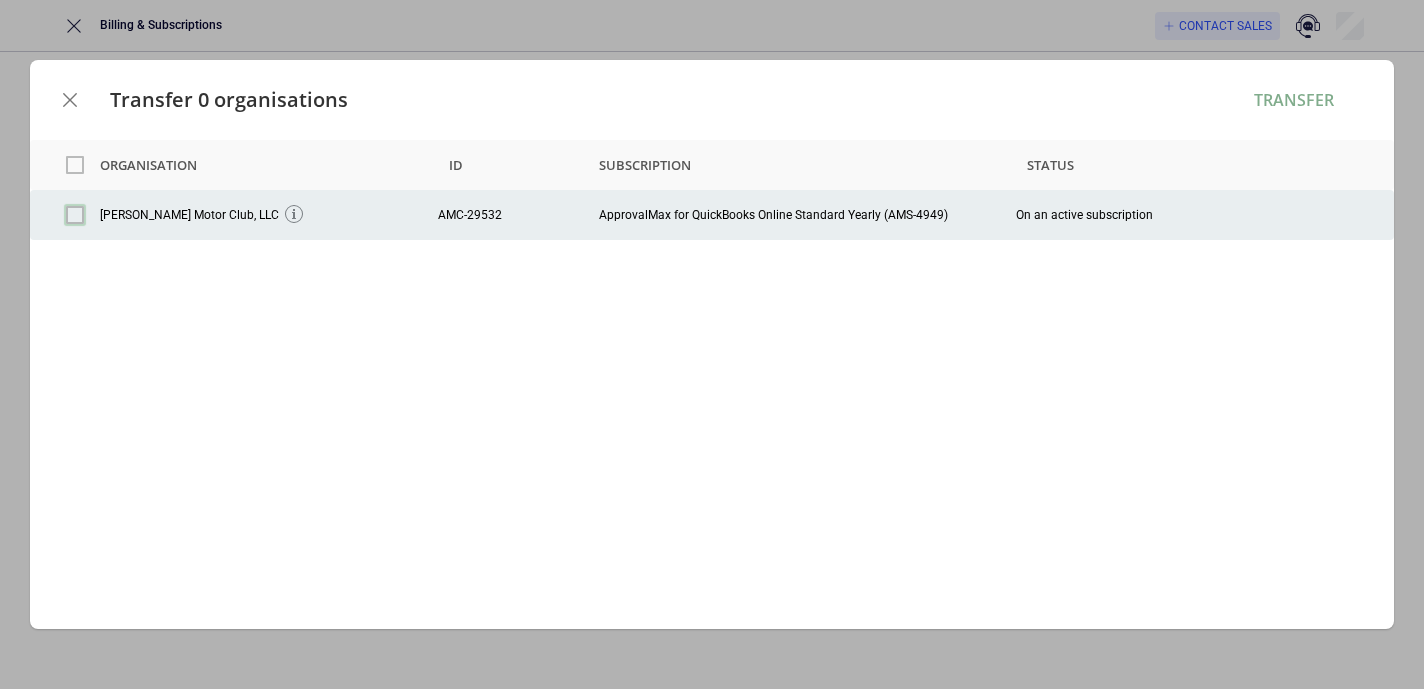click at bounding box center (75, 215) 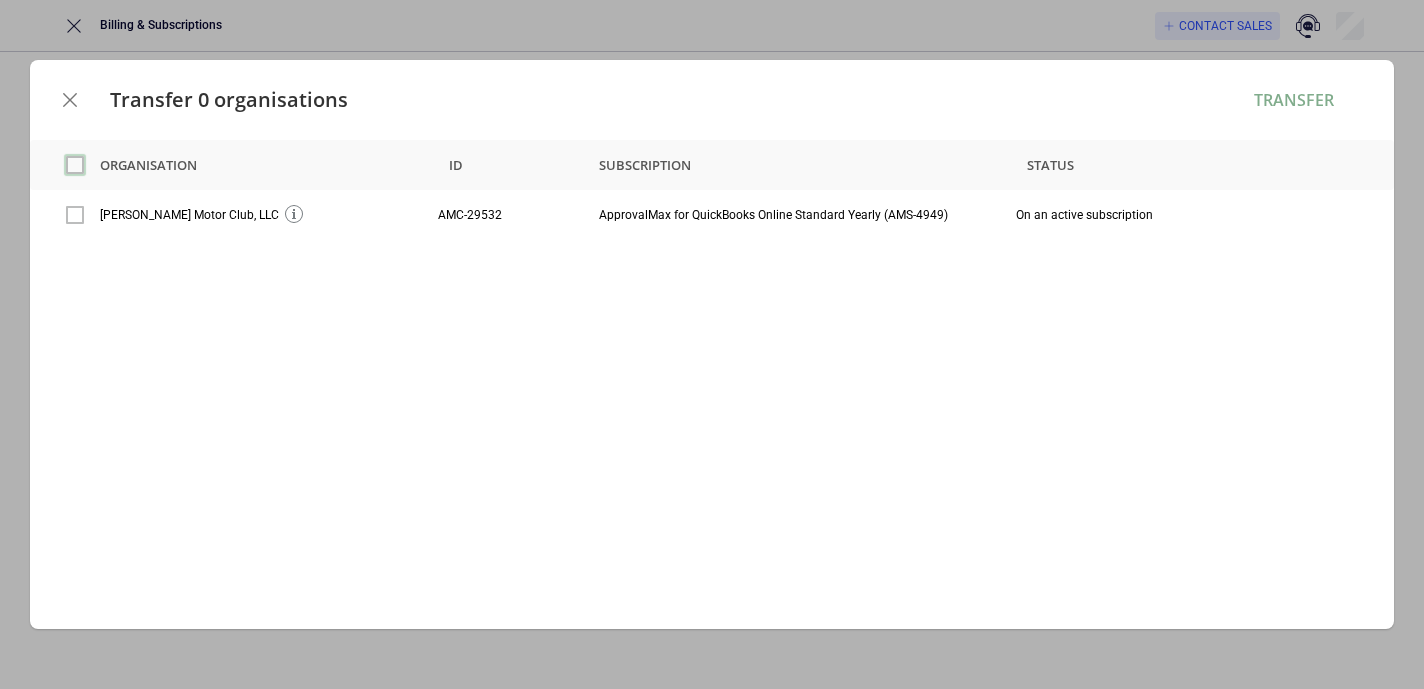 click at bounding box center (75, 165) 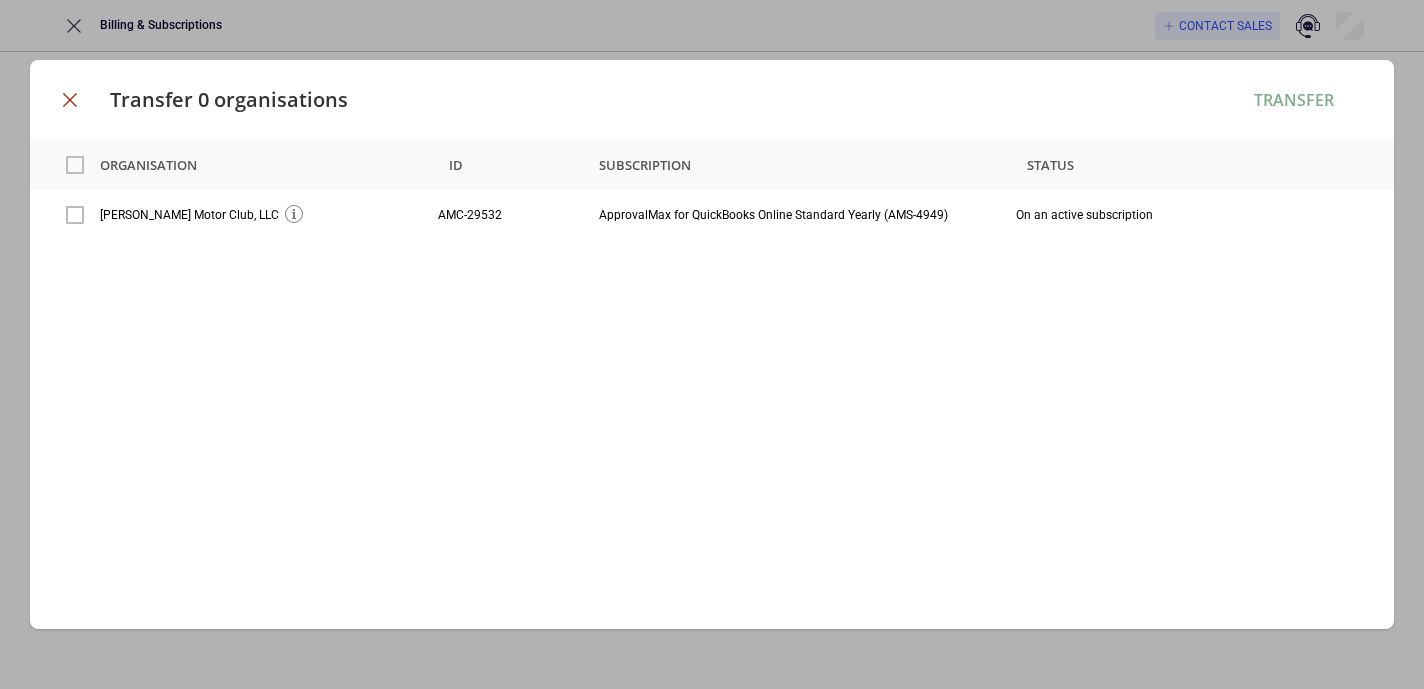 click 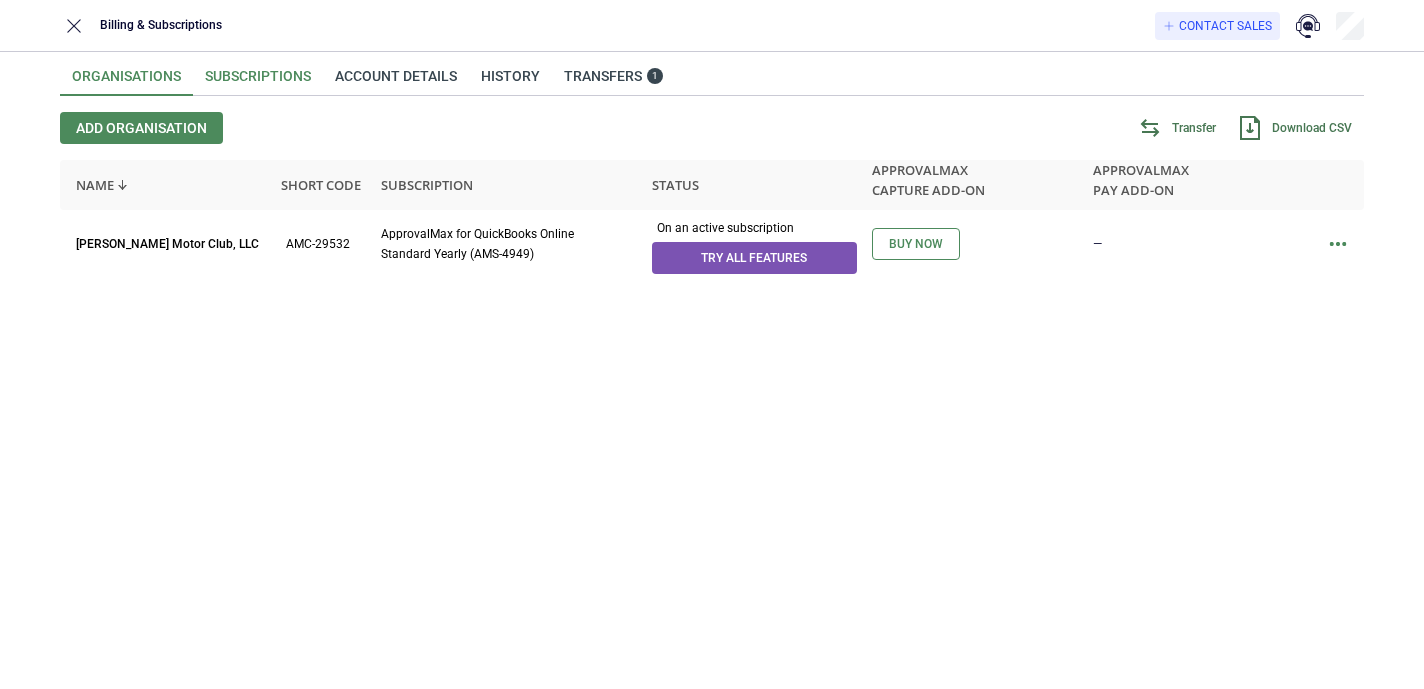 click on "Subscriptions" at bounding box center [258, 82] 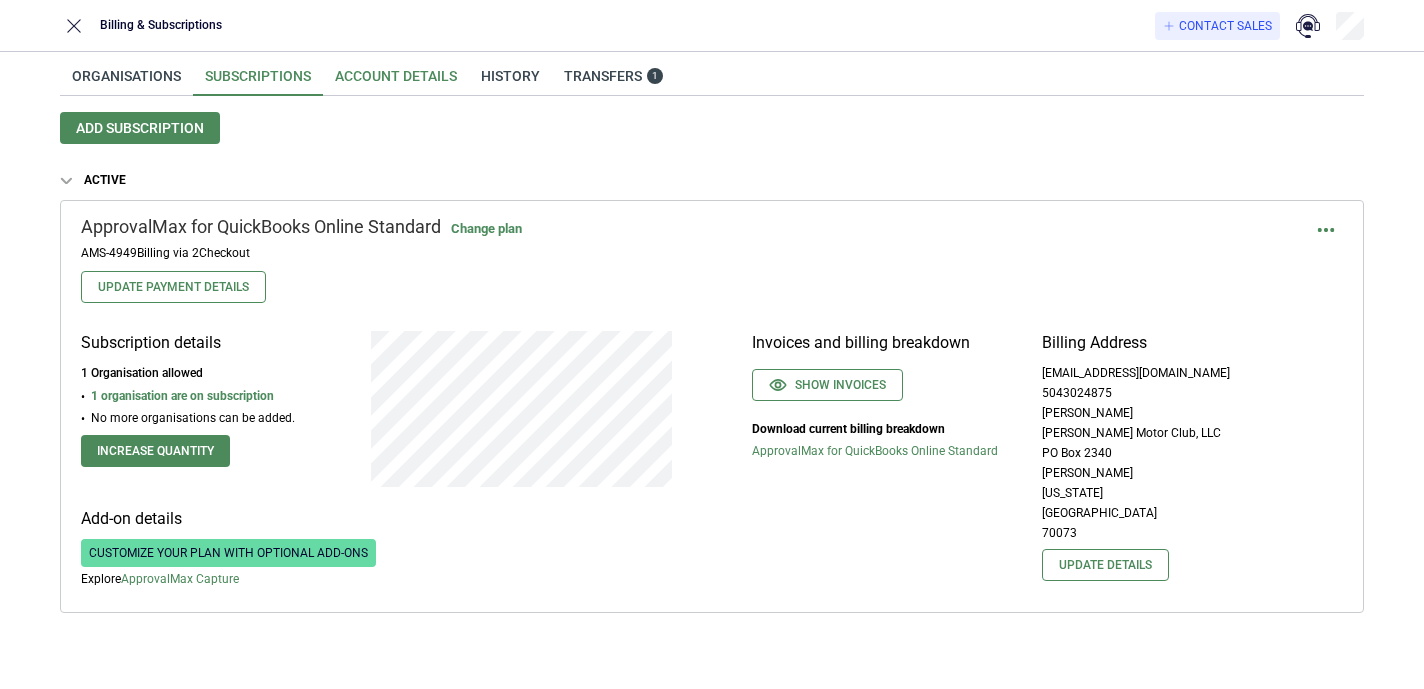 click on "Account details" at bounding box center (396, 82) 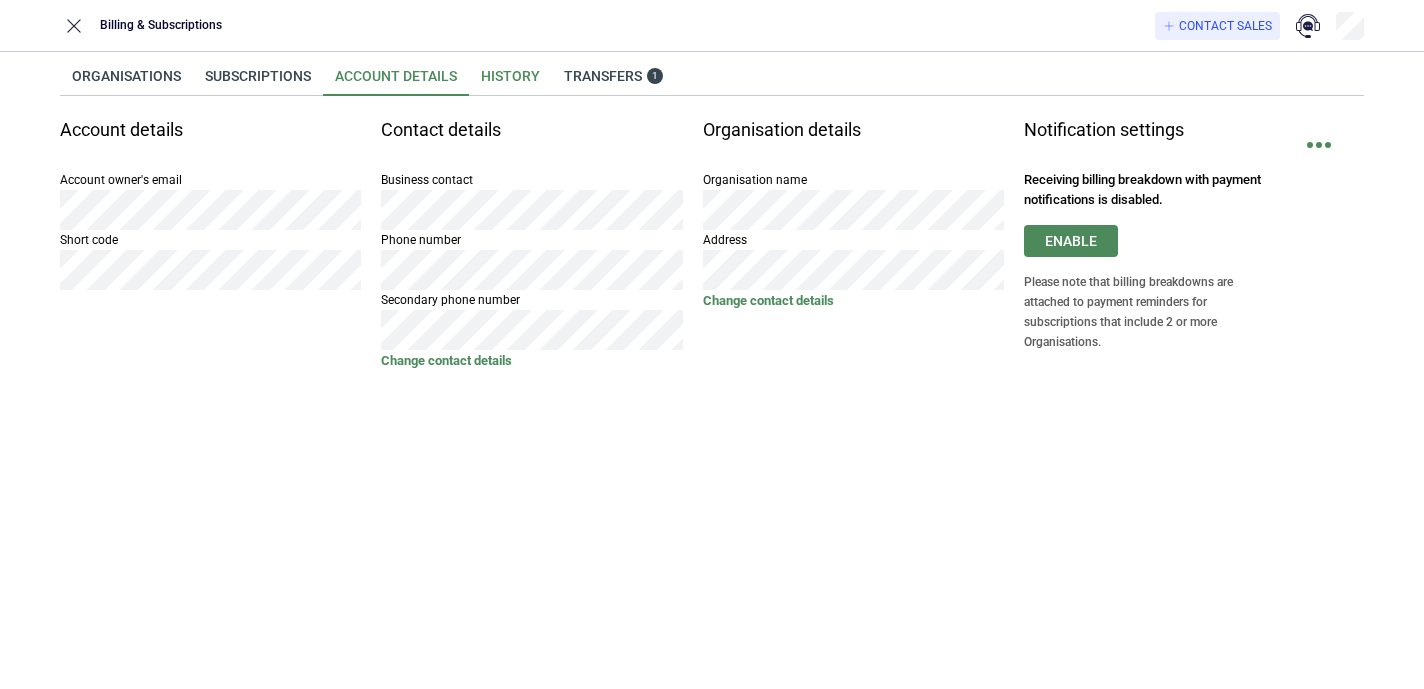 click on "History" at bounding box center (510, 82) 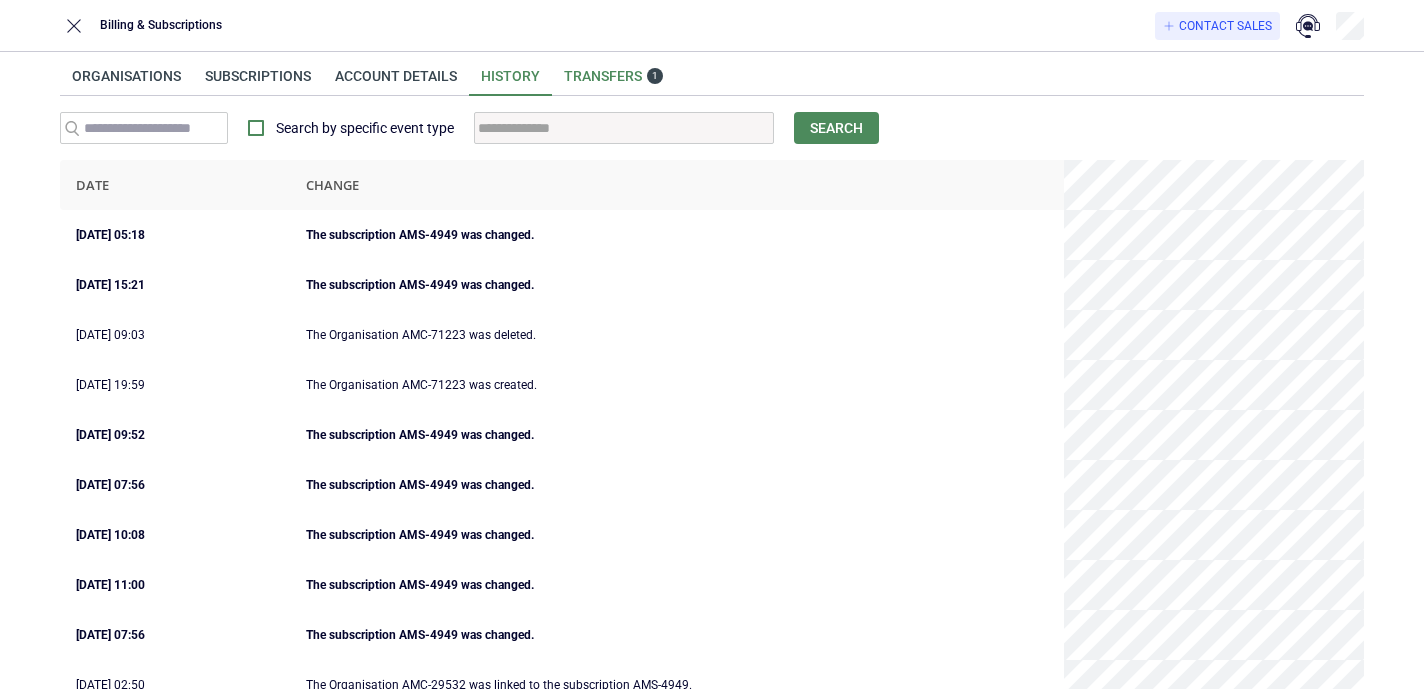 click on "Transfers 1" at bounding box center [613, 76] 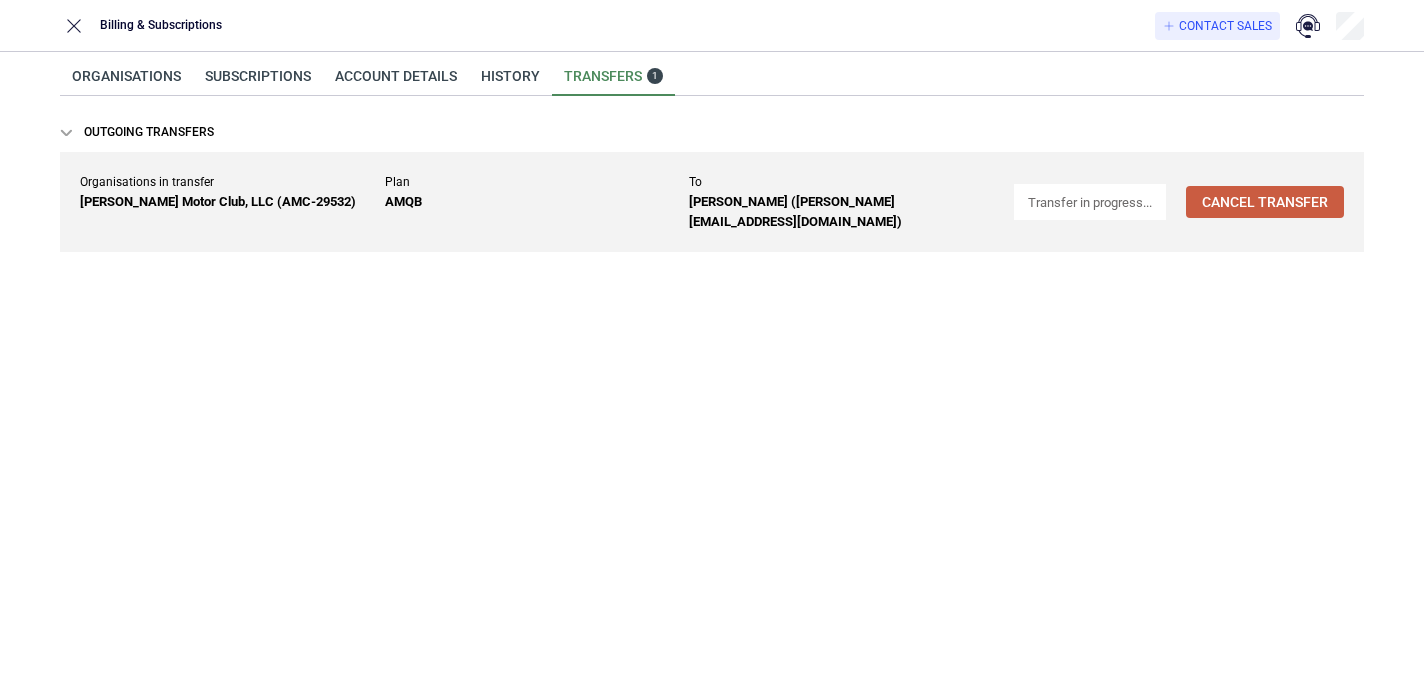 click on "Transfer in progress..." at bounding box center (1090, 202) 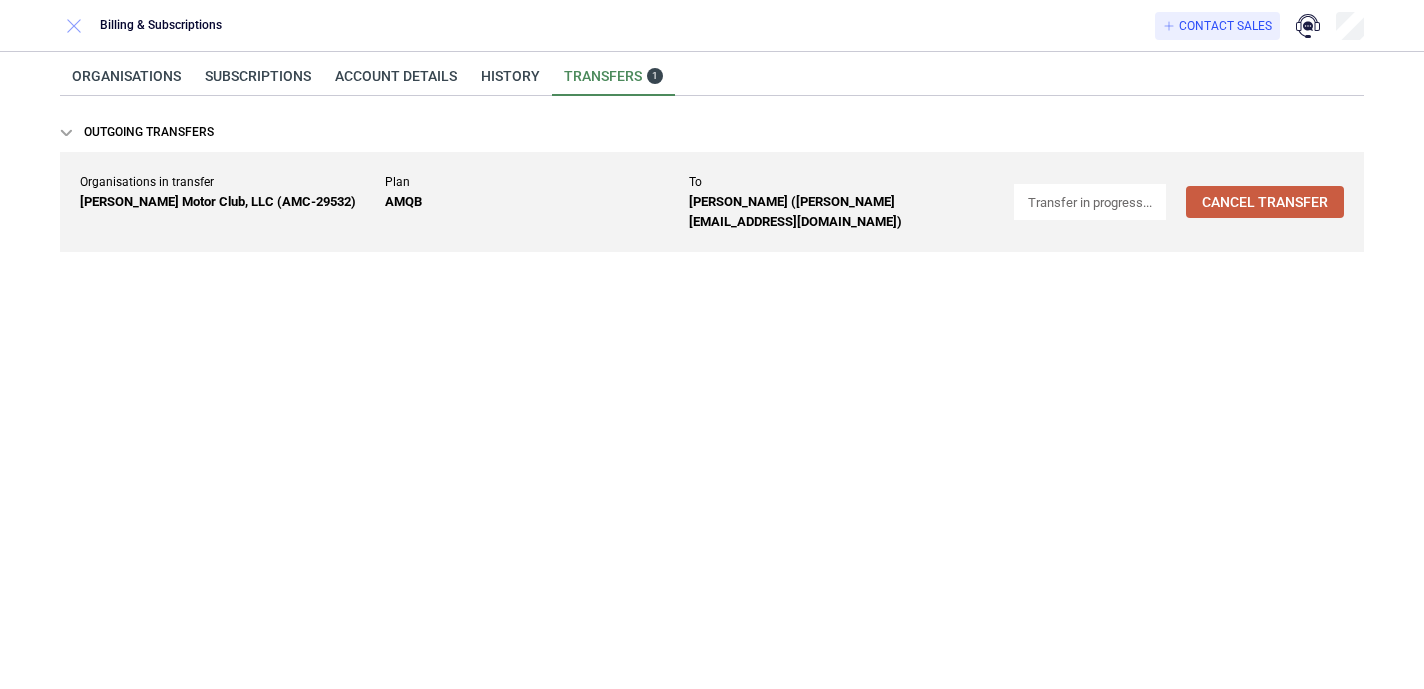 click 